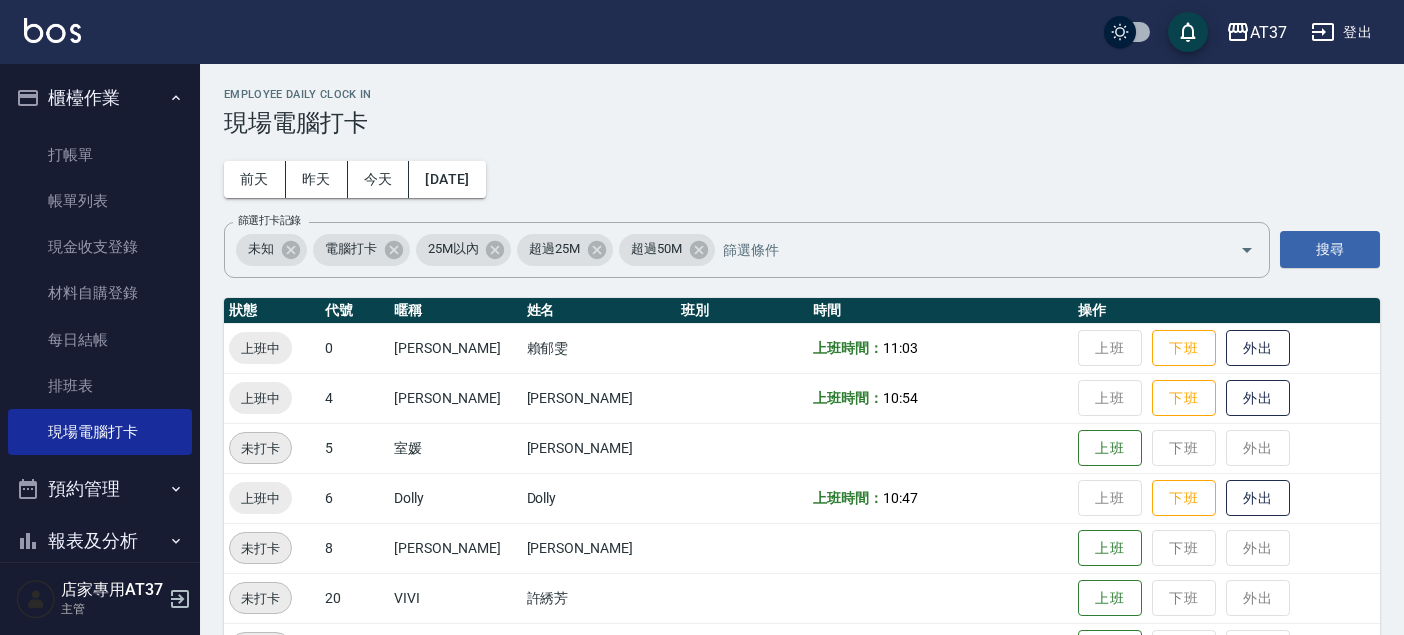 scroll, scrollTop: 222, scrollLeft: 0, axis: vertical 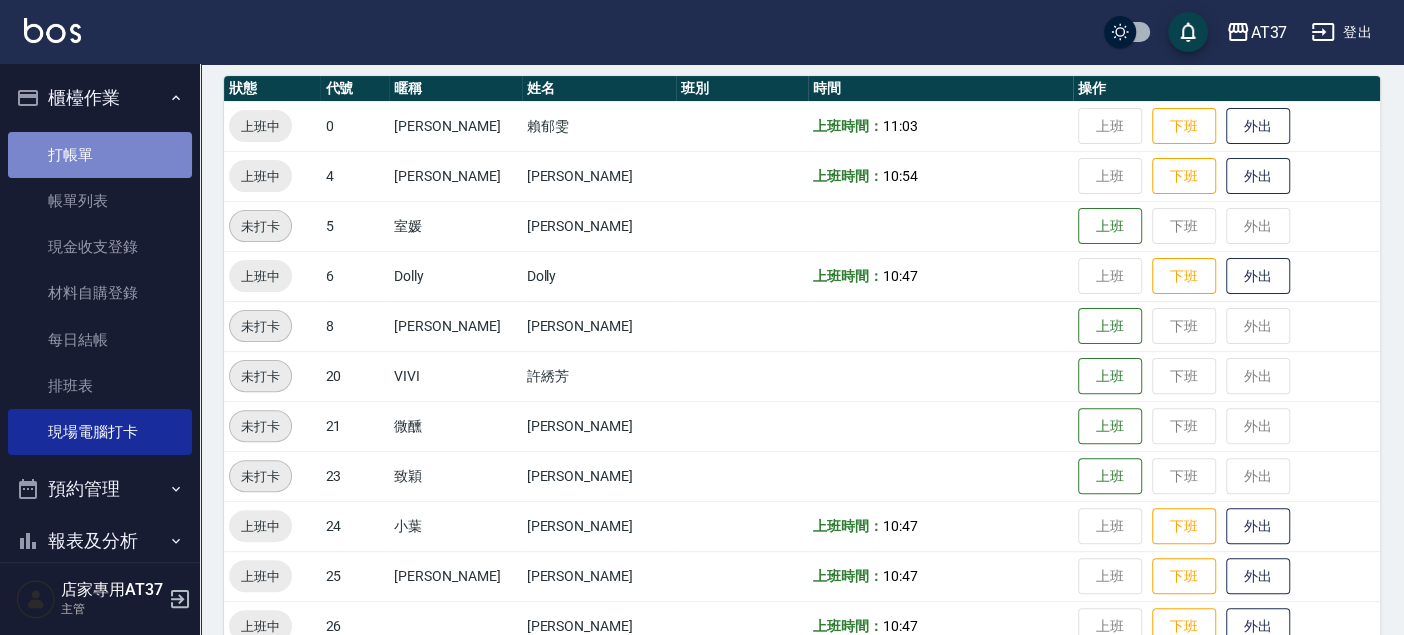 click on "打帳單" at bounding box center [100, 155] 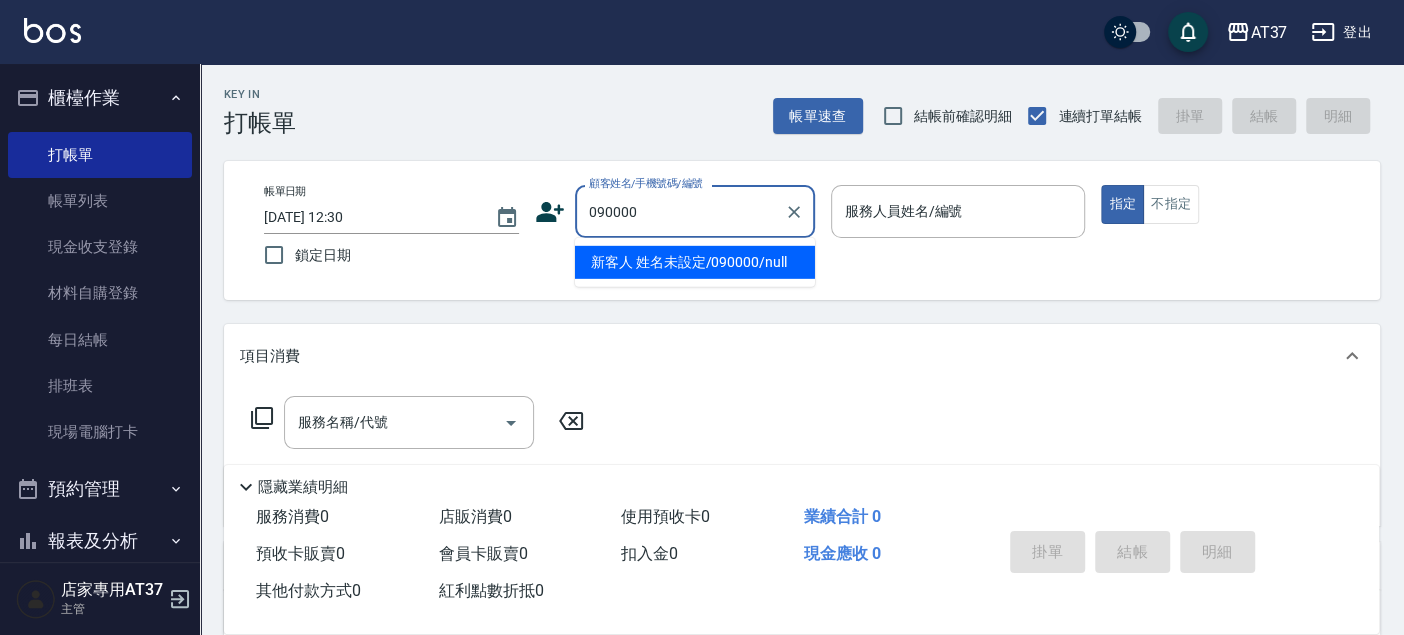 type on "新客人 姓名未設定/090000/null" 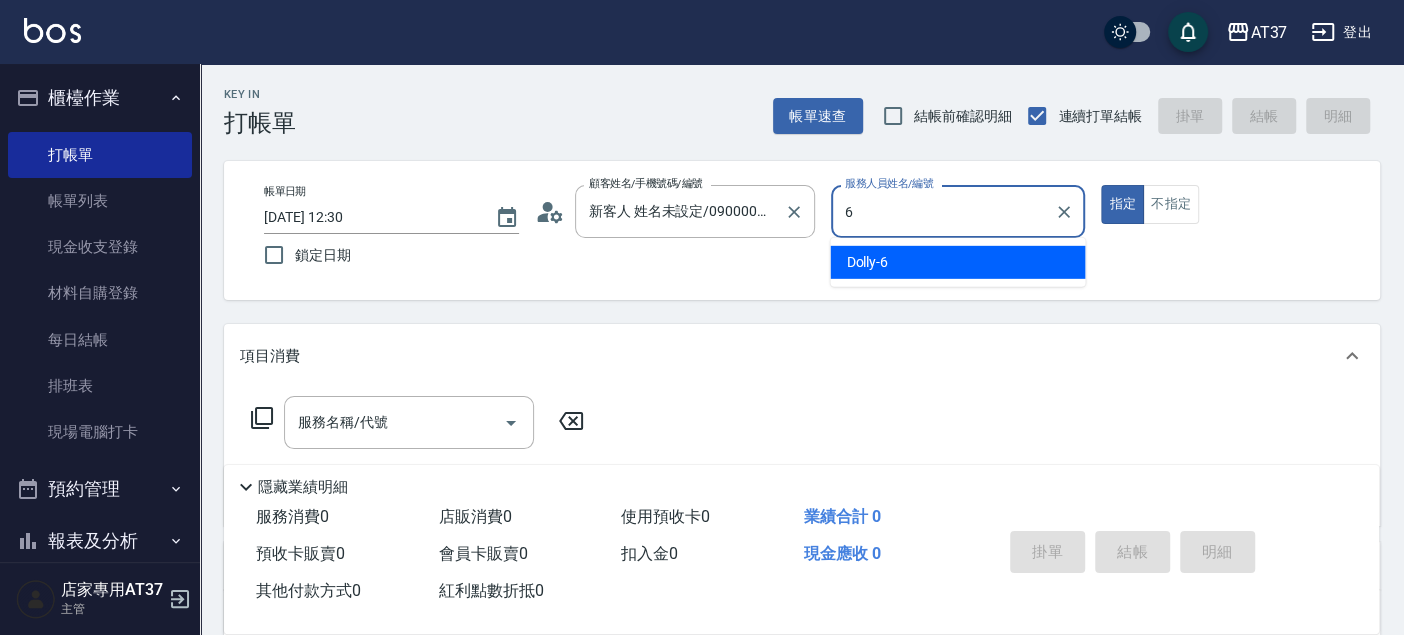 type on "6" 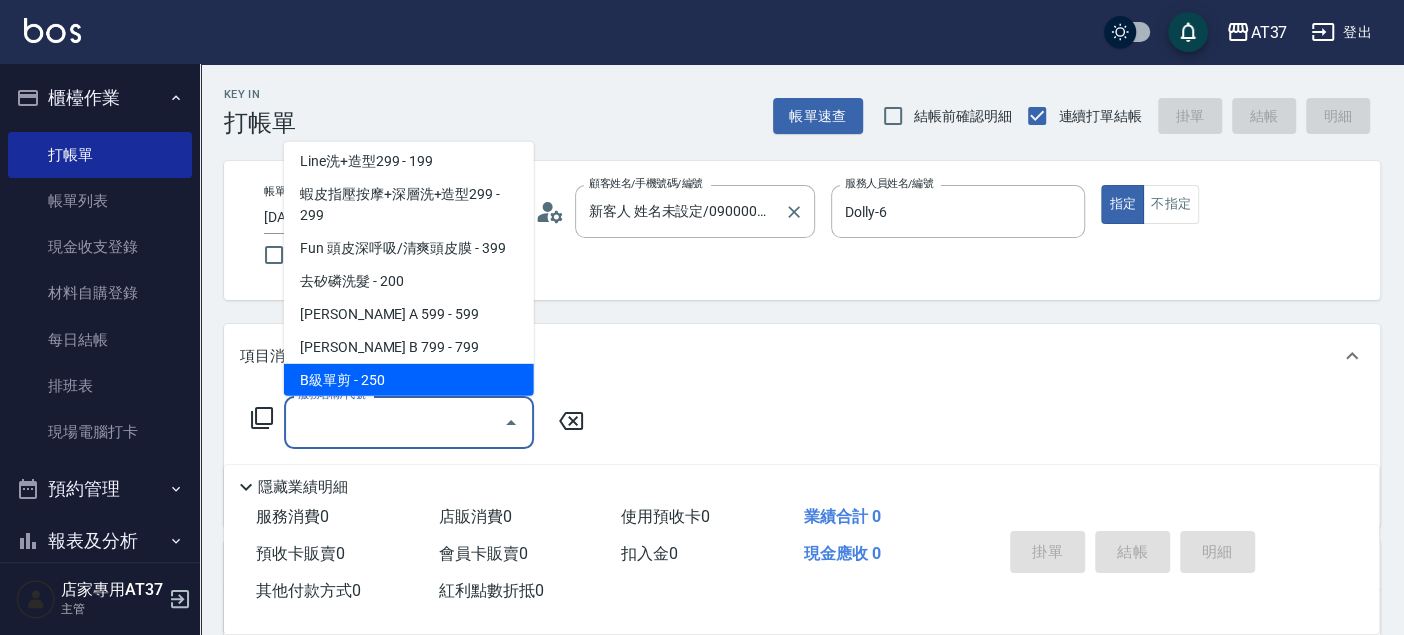 scroll, scrollTop: 336, scrollLeft: 0, axis: vertical 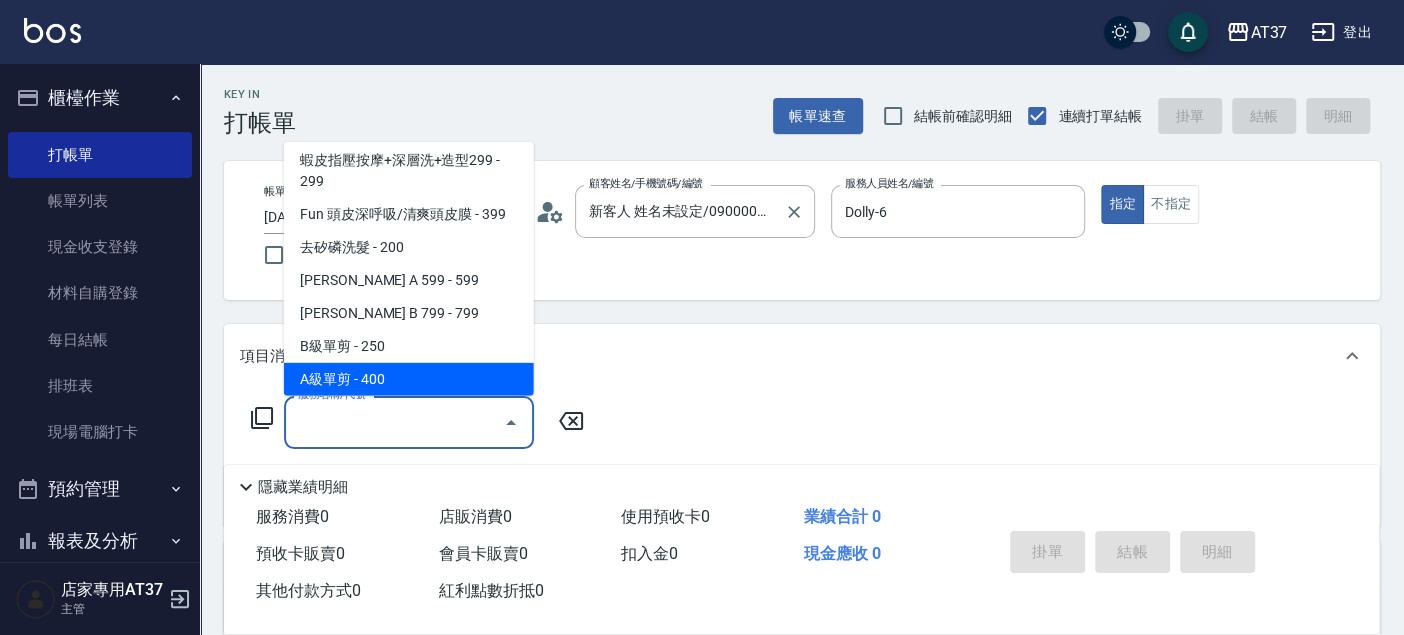 type on "A級單剪(202)" 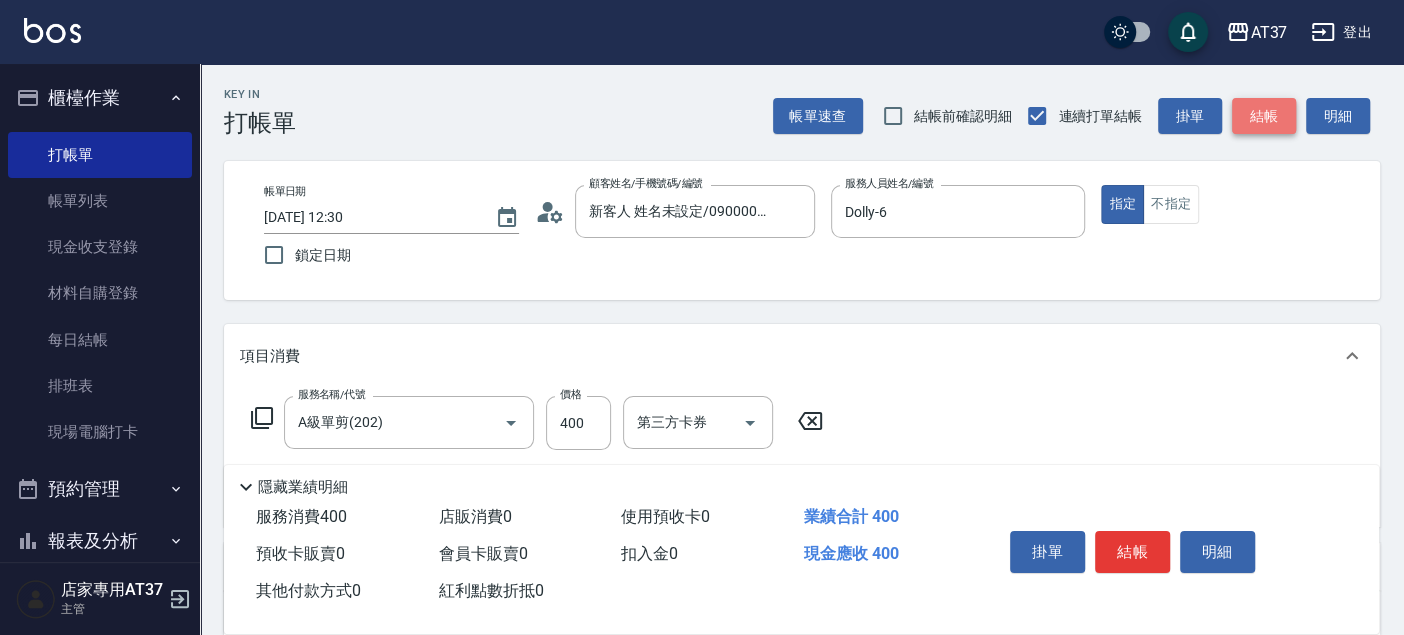 click on "結帳" at bounding box center [1264, 116] 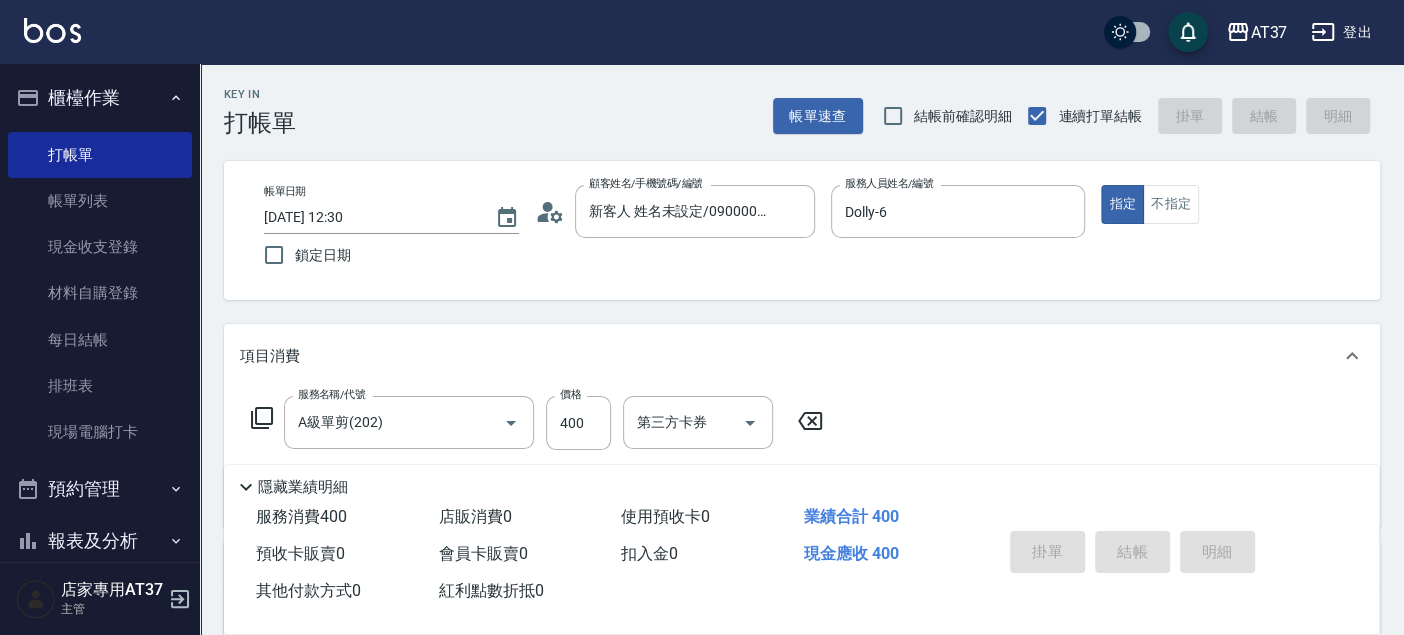 type on "2025/07/14 12:31" 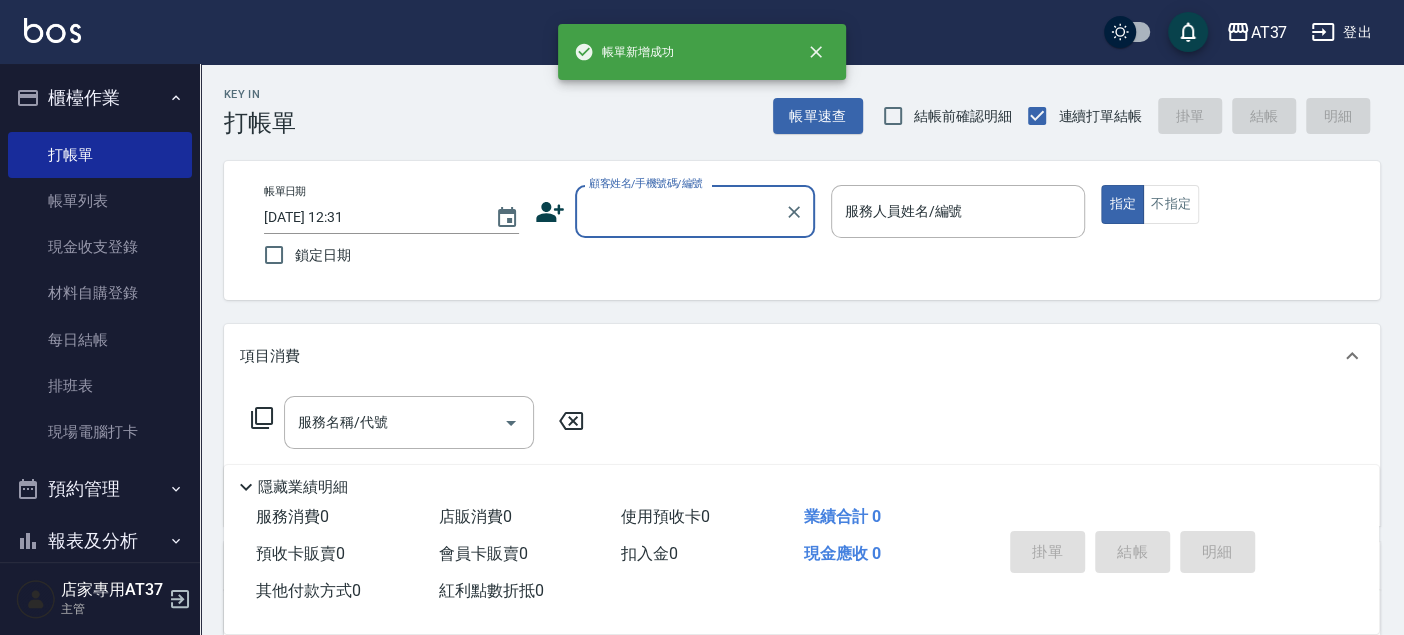 scroll, scrollTop: 0, scrollLeft: 0, axis: both 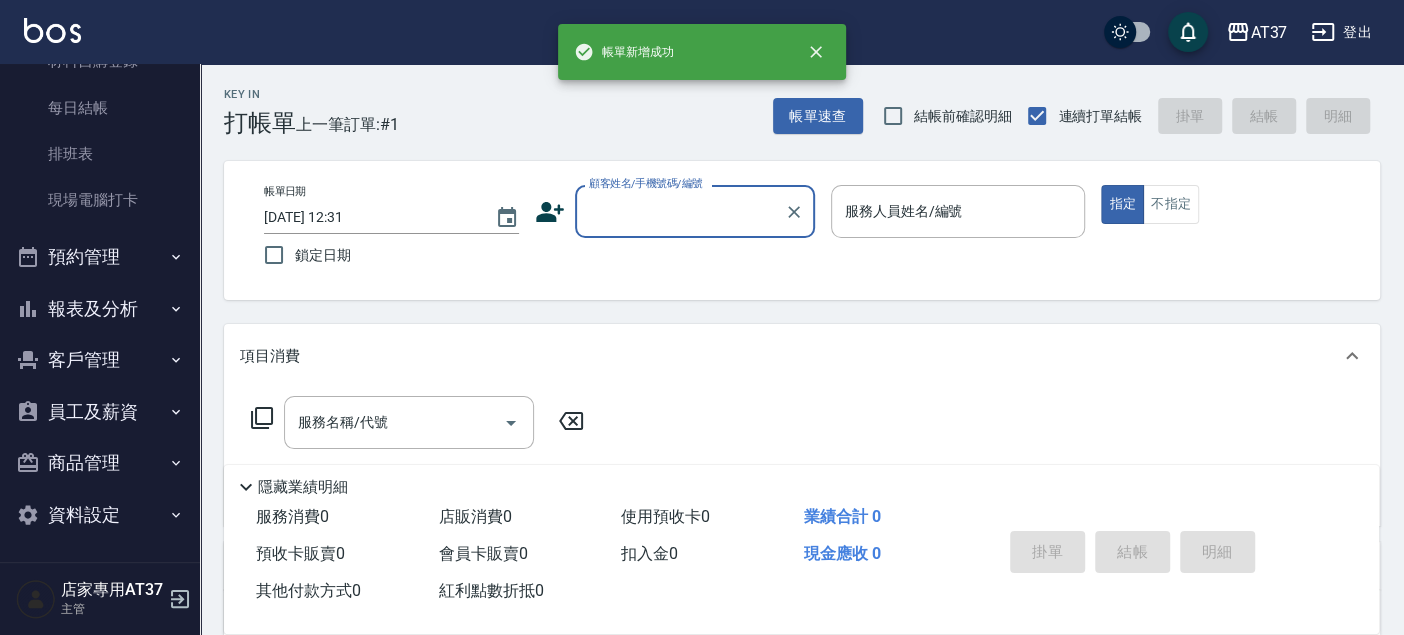click on "報表及分析" at bounding box center (100, 309) 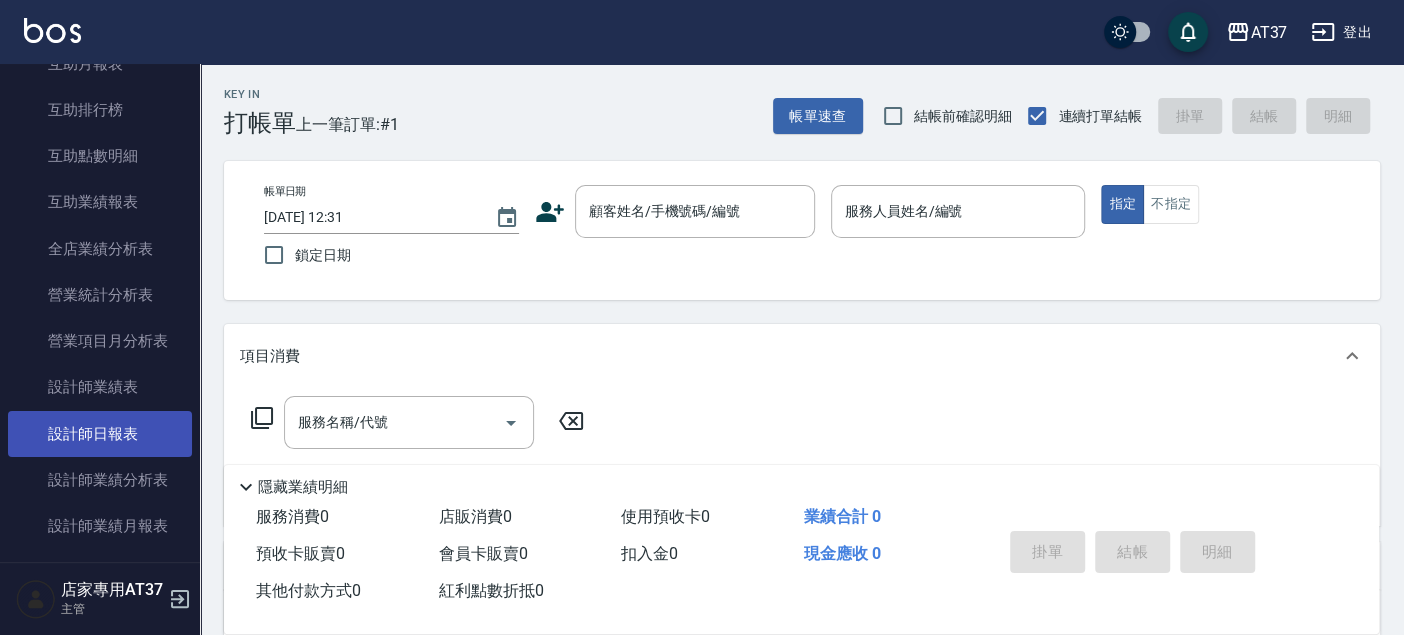 scroll, scrollTop: 788, scrollLeft: 0, axis: vertical 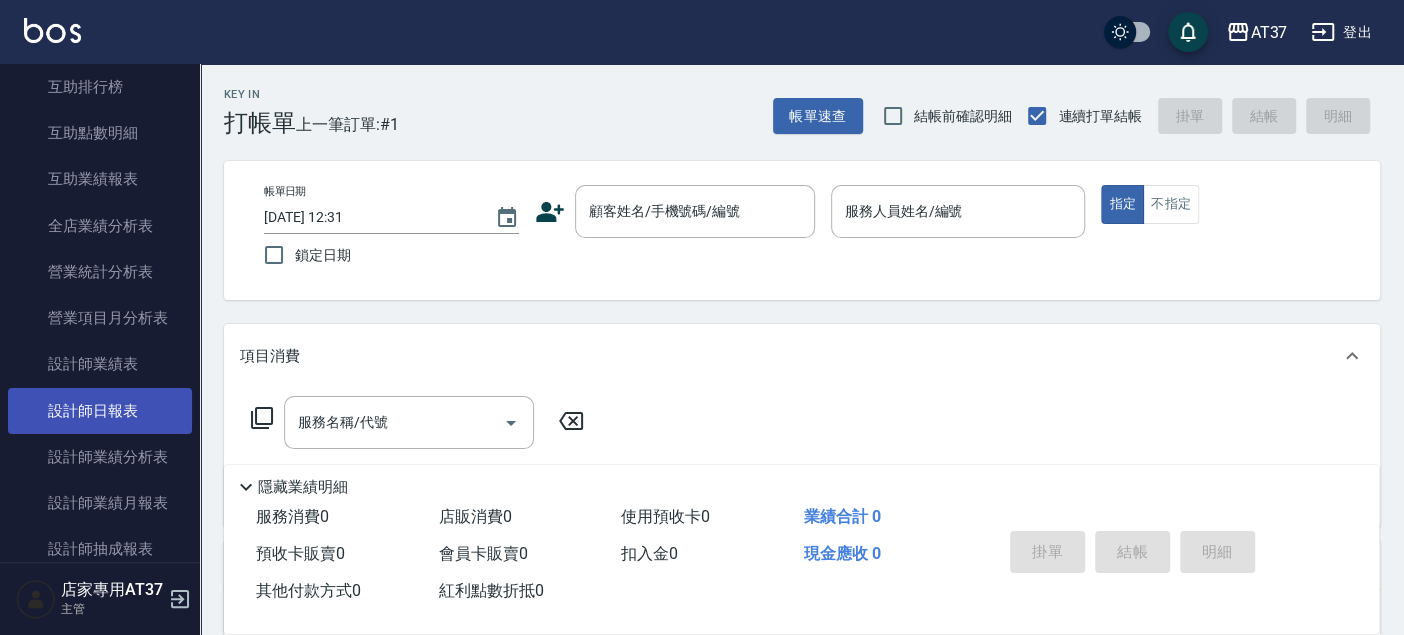 click on "設計師日報表" at bounding box center [100, 411] 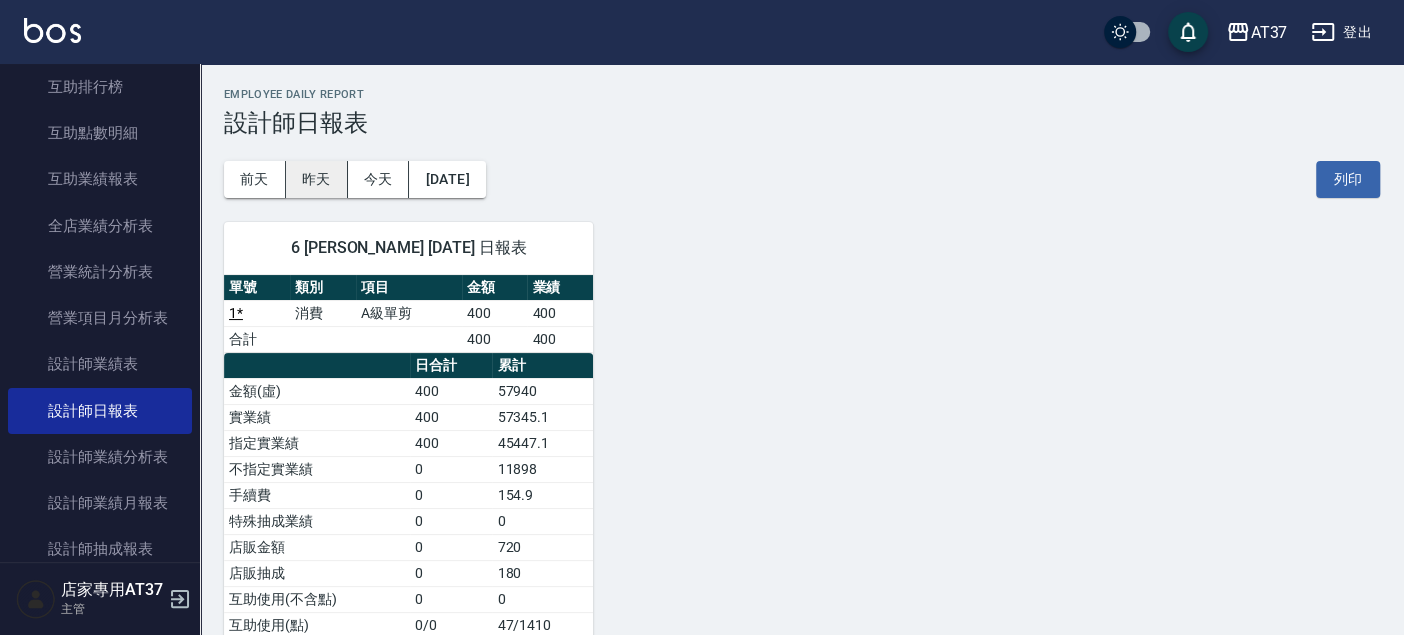 click on "昨天" at bounding box center [317, 179] 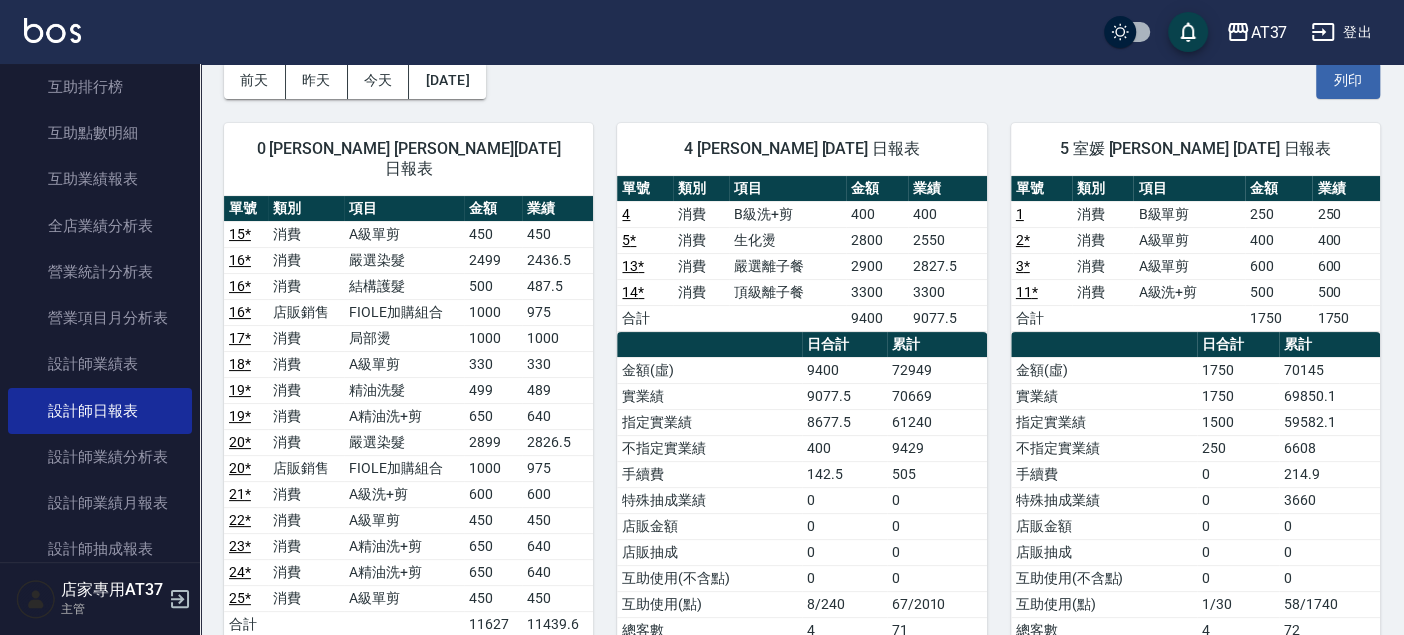scroll, scrollTop: 0, scrollLeft: 0, axis: both 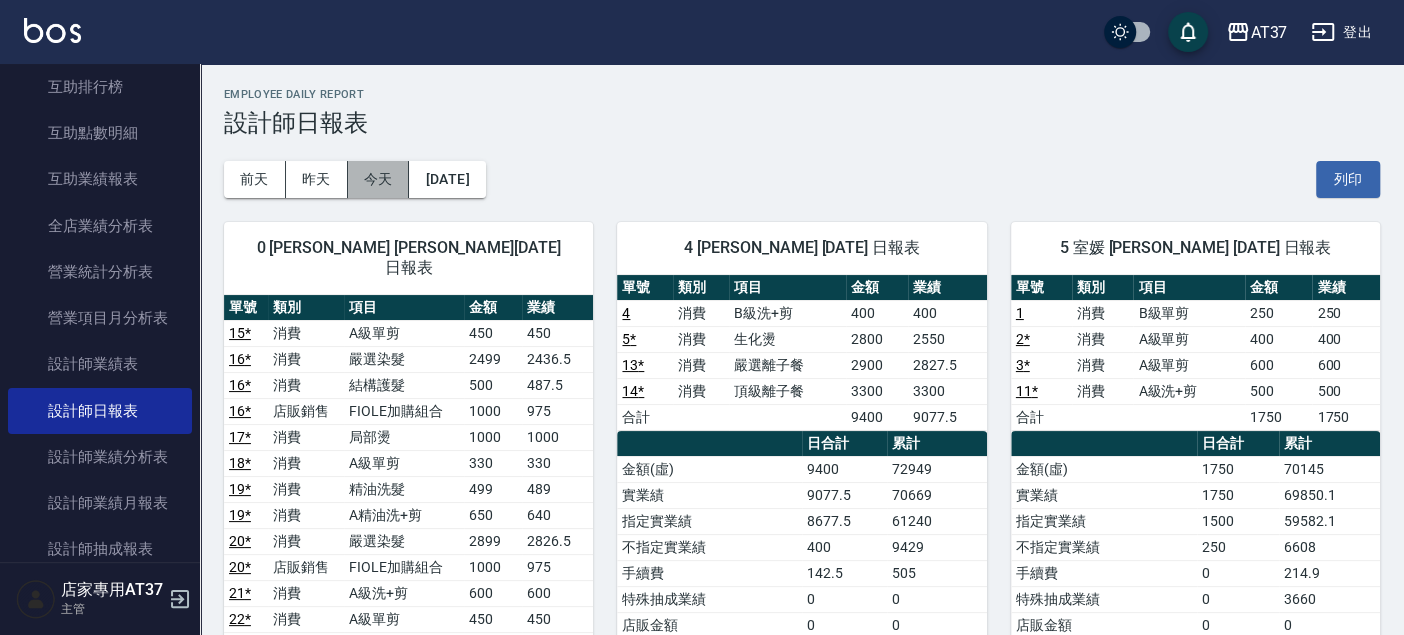 click on "今天" at bounding box center [379, 179] 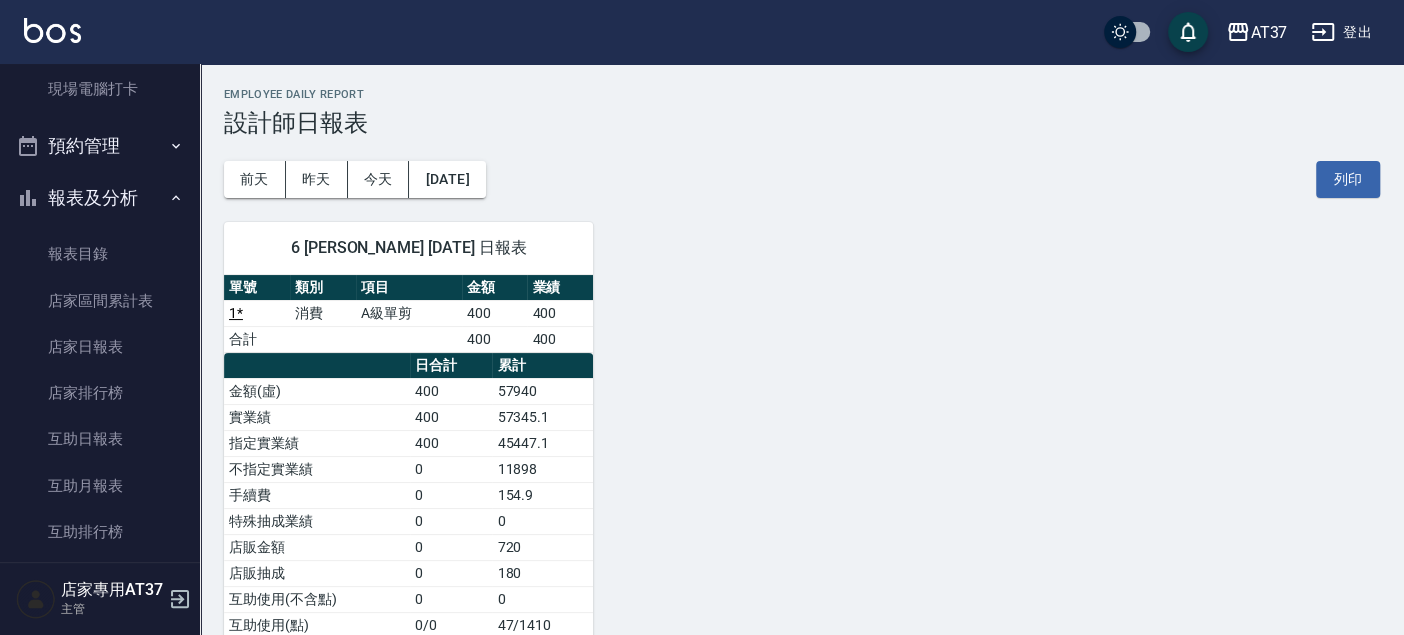 scroll, scrollTop: 0, scrollLeft: 0, axis: both 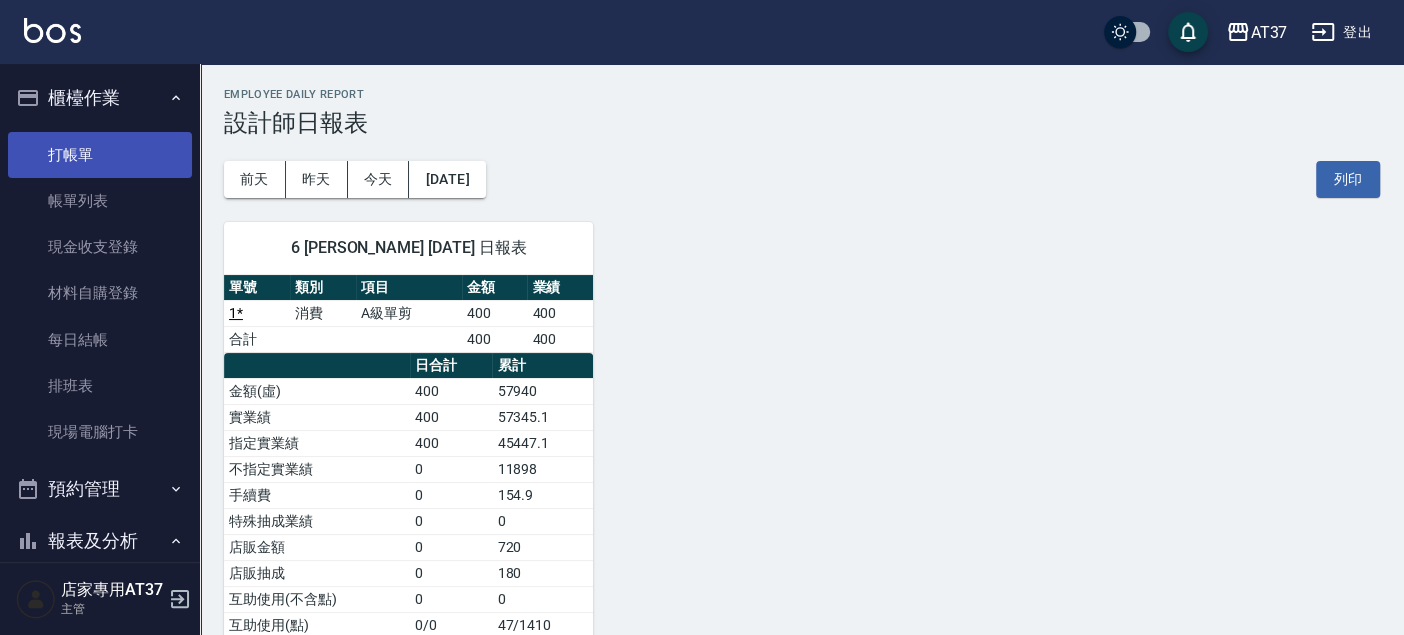 click on "打帳單" at bounding box center (100, 155) 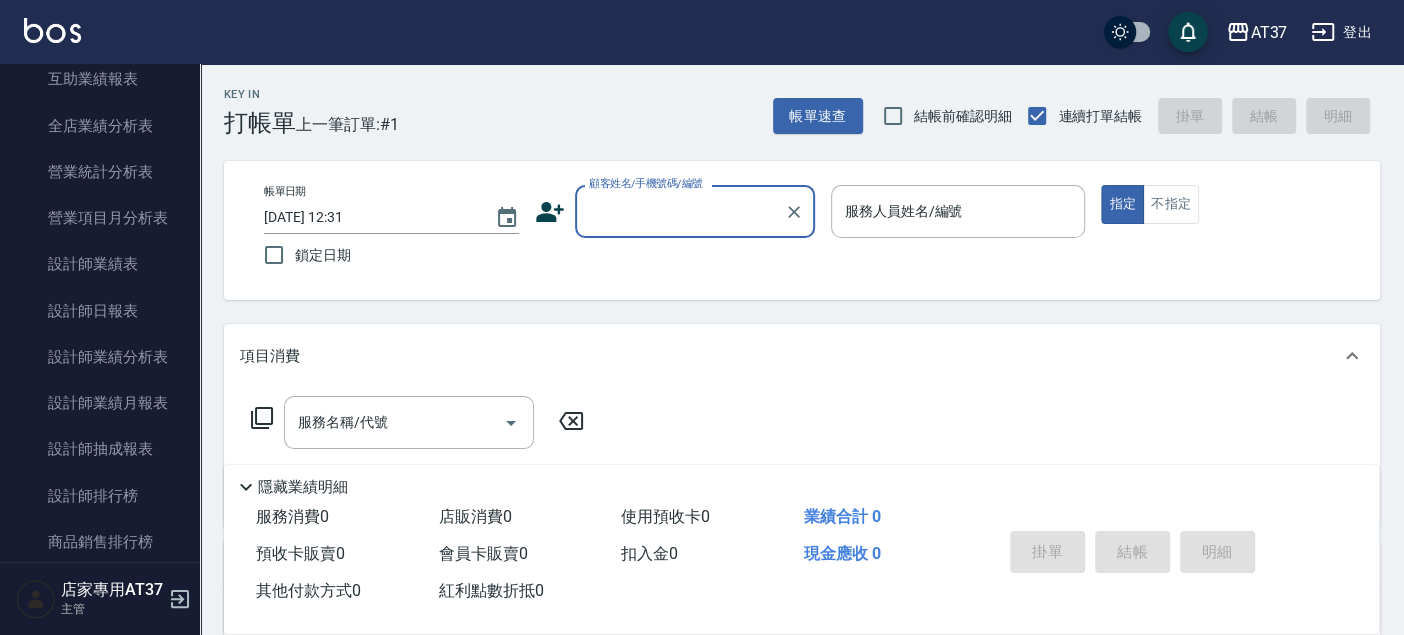 scroll, scrollTop: 1000, scrollLeft: 0, axis: vertical 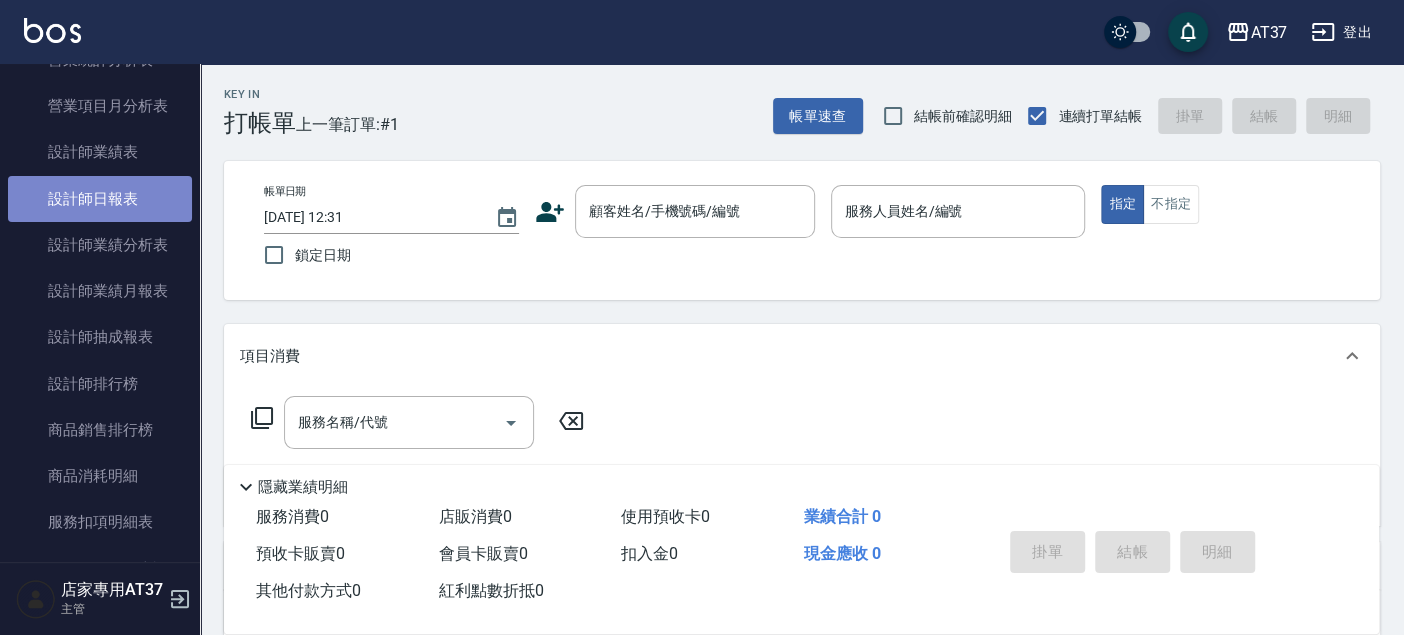 click on "設計師日報表" at bounding box center (100, 199) 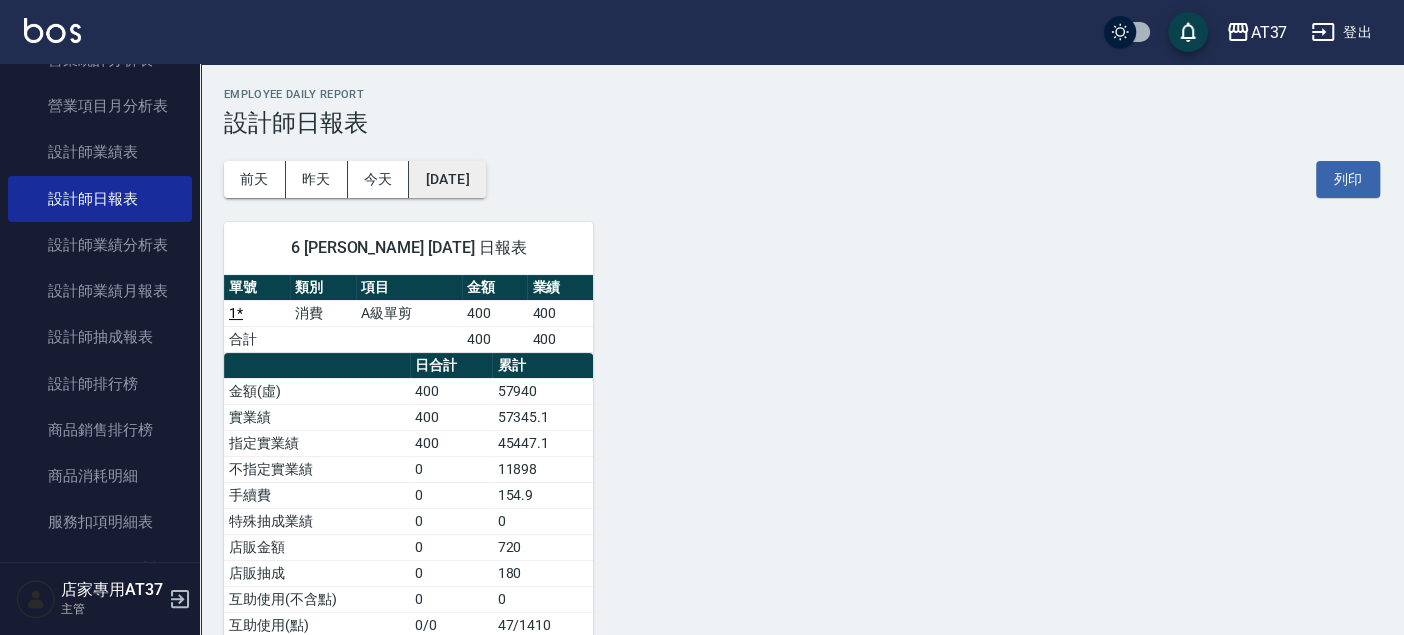 click on "2025/07/14" at bounding box center [447, 179] 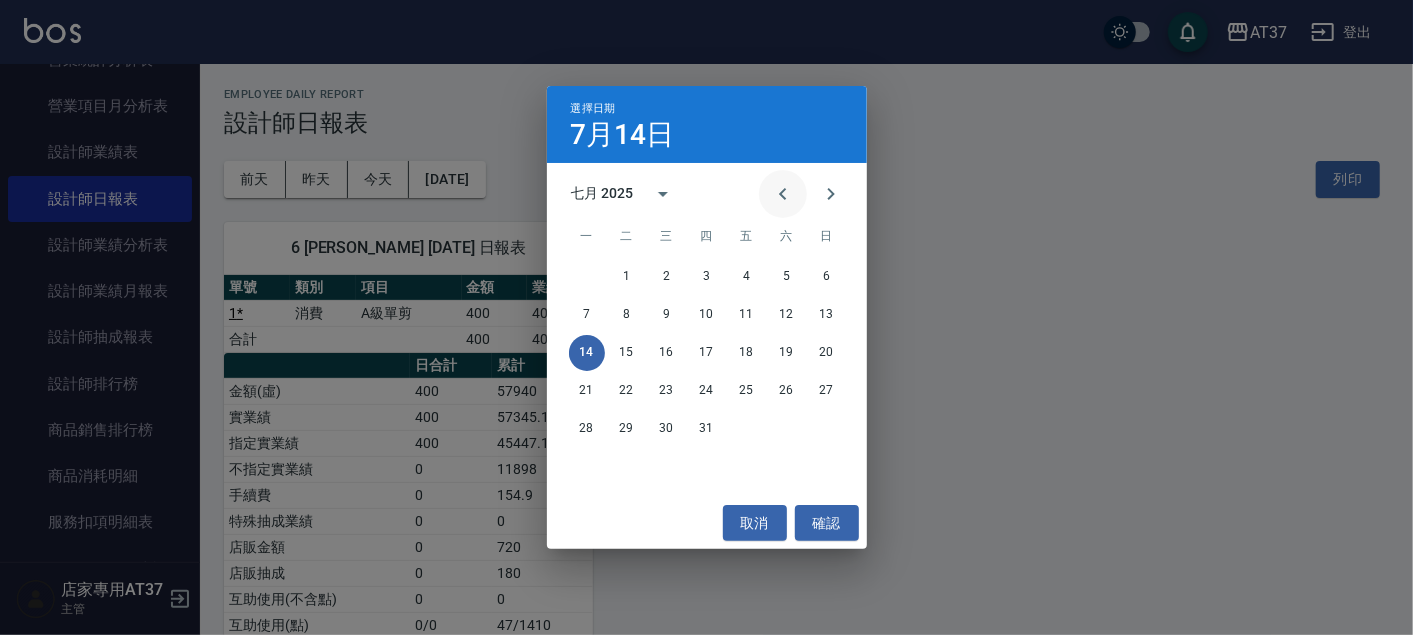 click at bounding box center [783, 194] 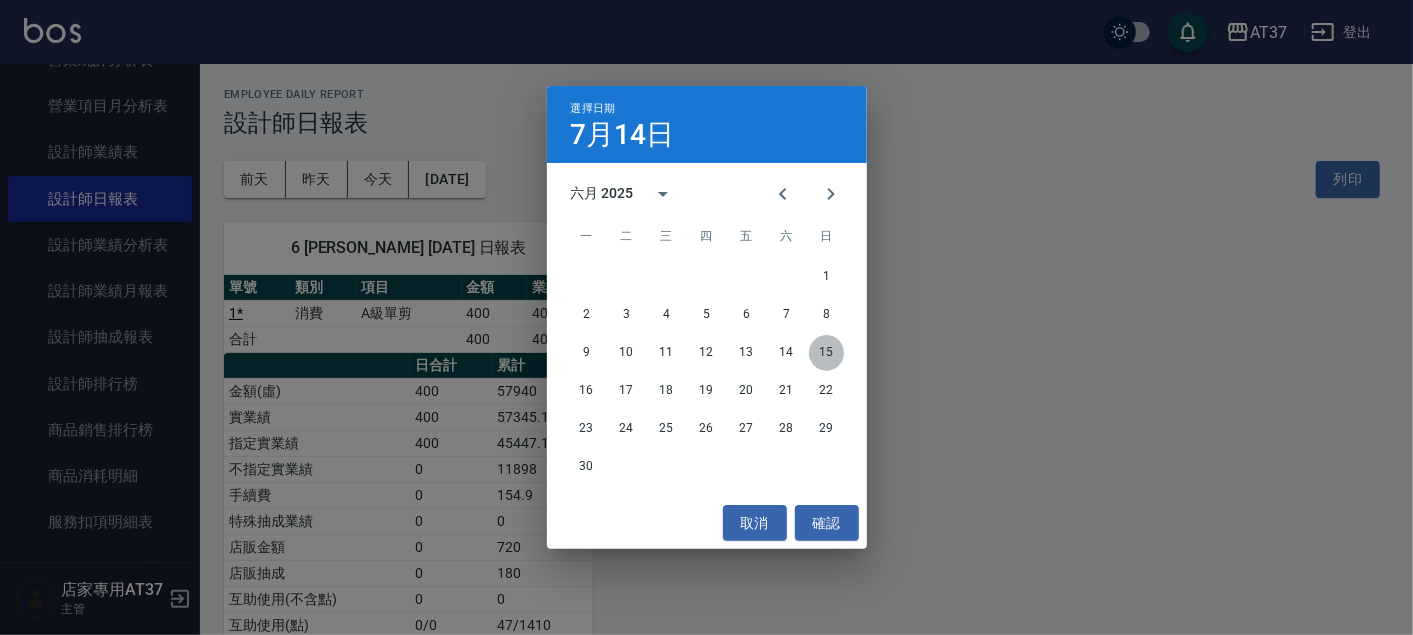click on "15" at bounding box center (827, 353) 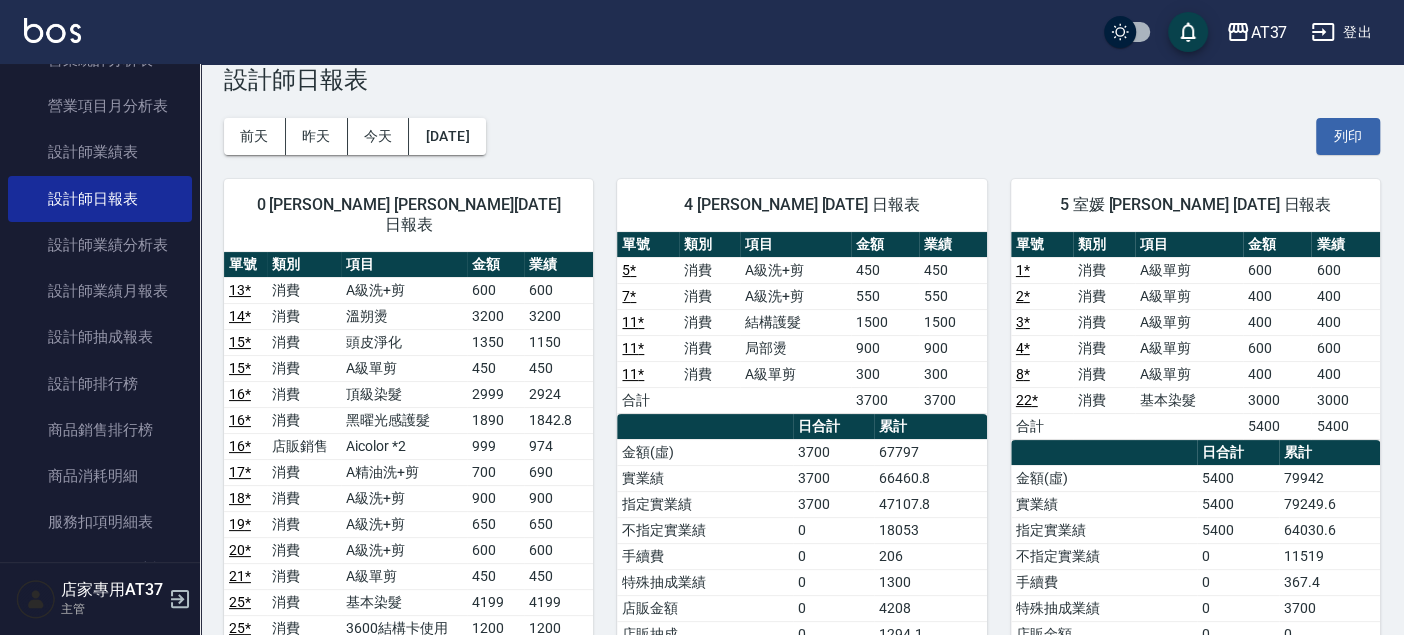 scroll, scrollTop: 0, scrollLeft: 0, axis: both 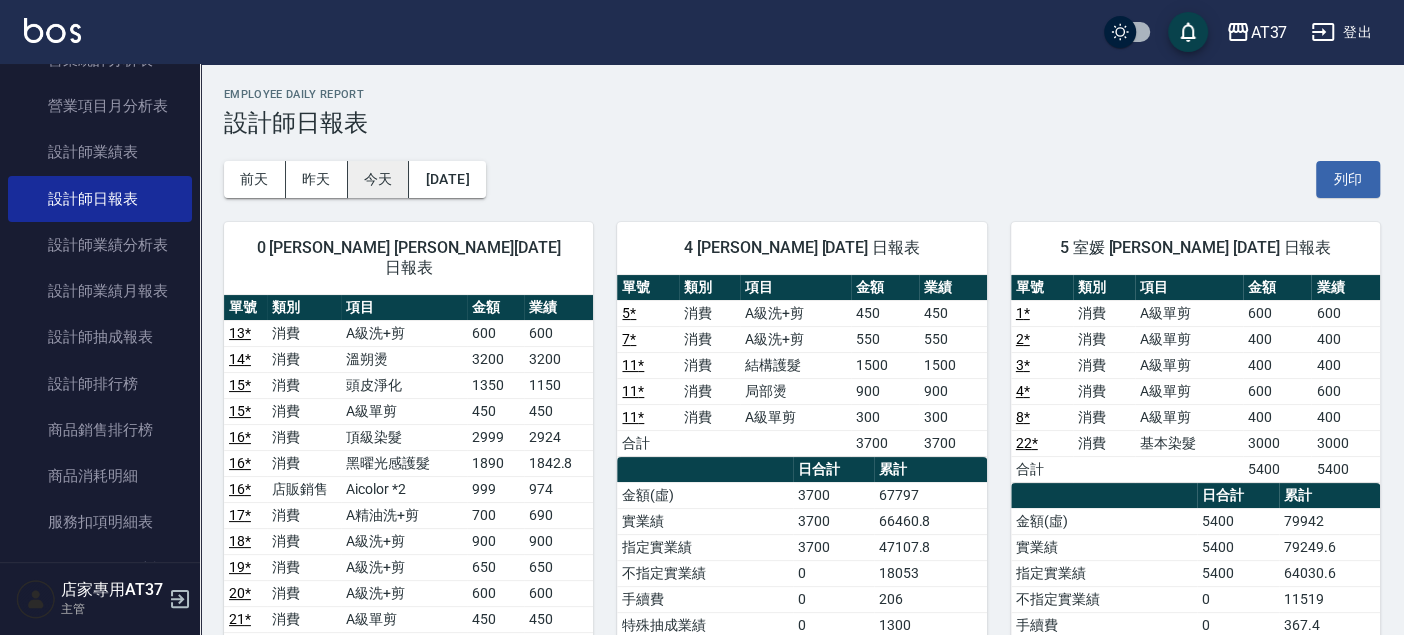 click on "今天" at bounding box center (379, 179) 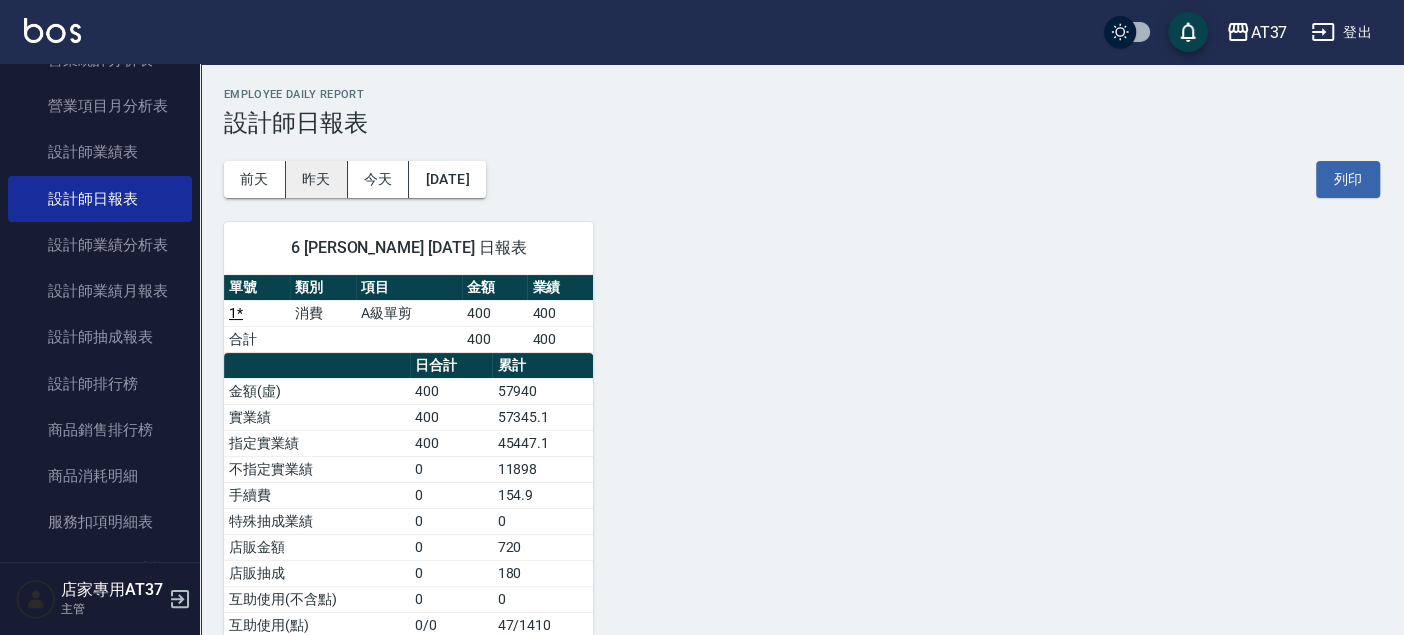 click on "昨天" at bounding box center (317, 179) 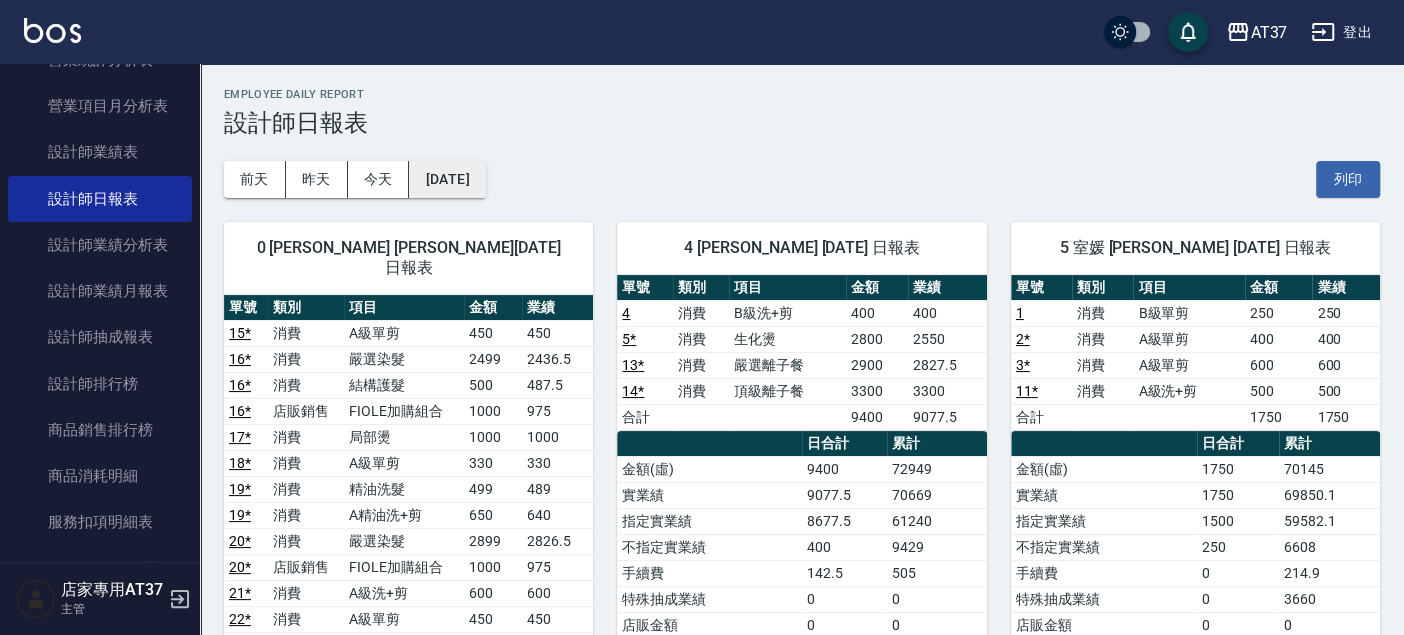 click on "2025/07/13" at bounding box center (447, 179) 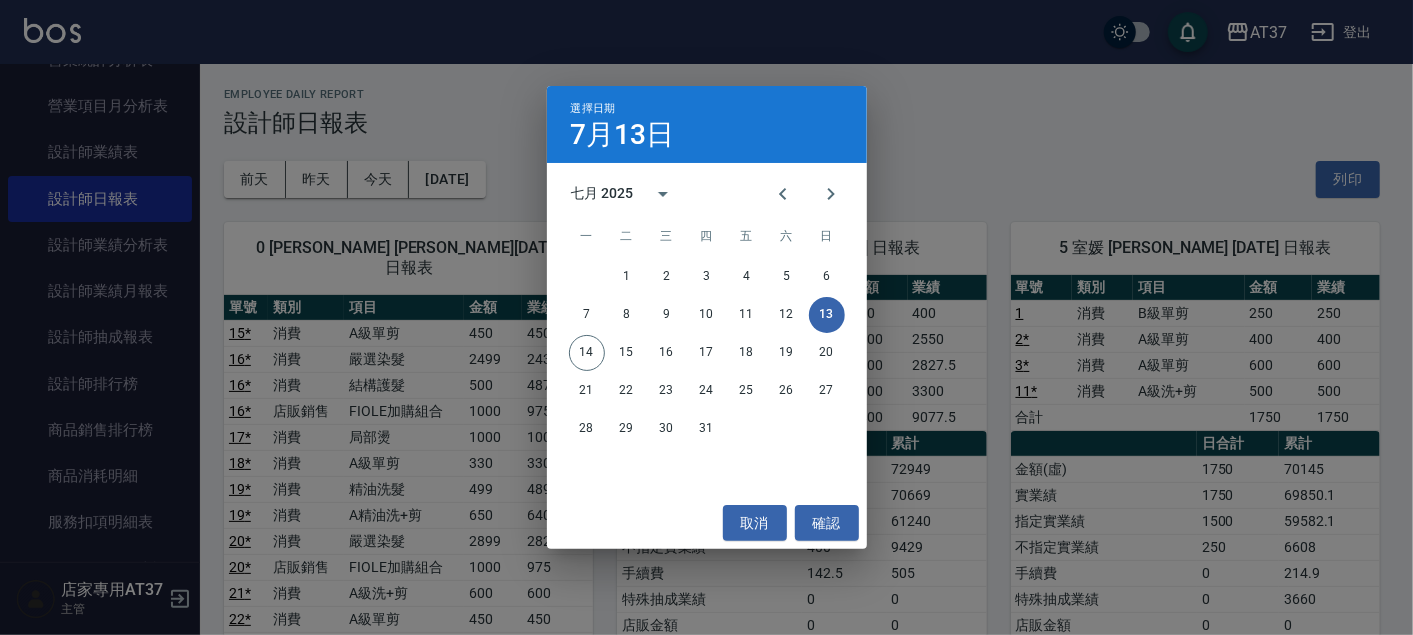 click on "選擇日期 7月13日 七月 2025 一 二 三 四 五 六 日 1 2 3 4 5 6 7 8 9 10 11 12 13 14 15 16 17 18 19 20 21 22 23 24 25 26 27 28 29 30 31 取消 確認" at bounding box center (706, 317) 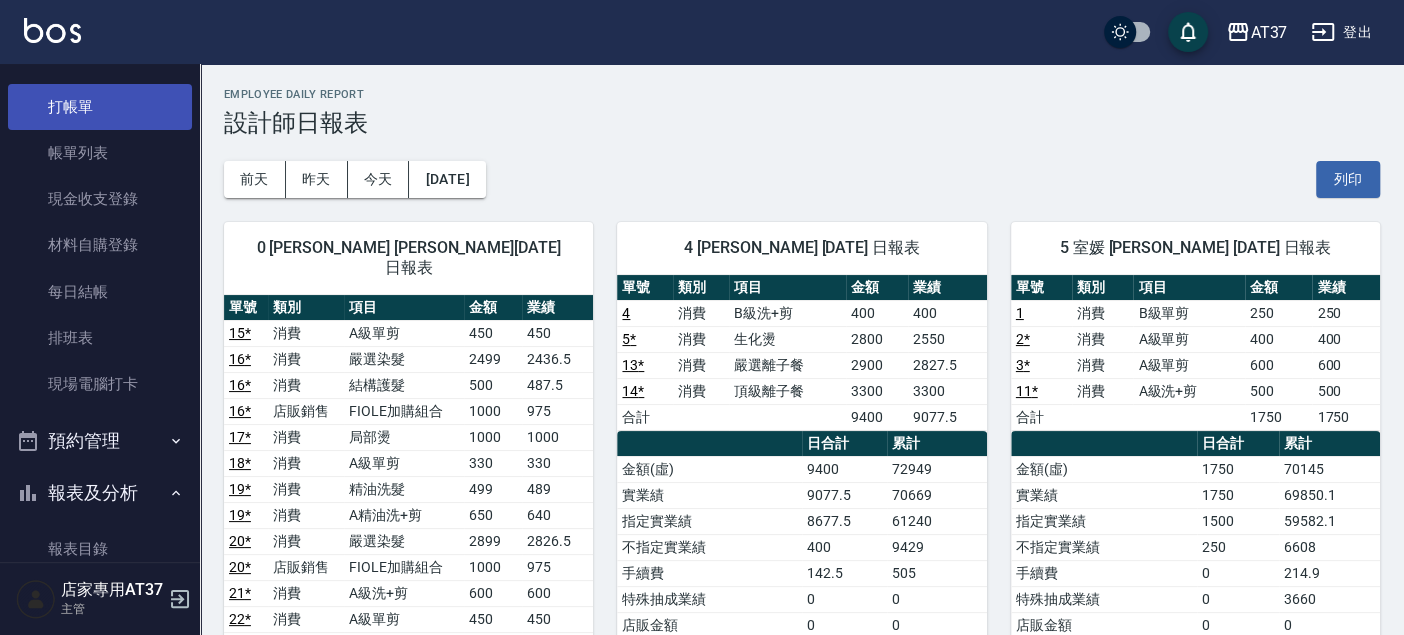 scroll, scrollTop: 0, scrollLeft: 0, axis: both 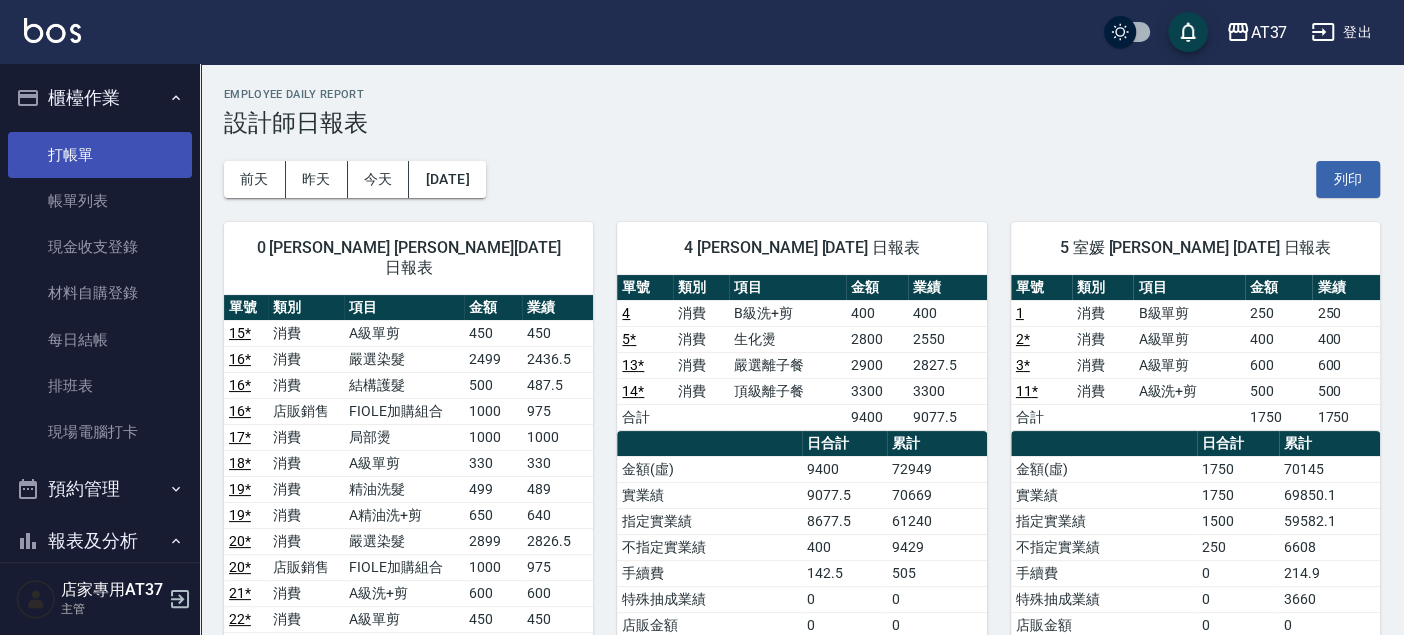 click on "打帳單" at bounding box center [100, 155] 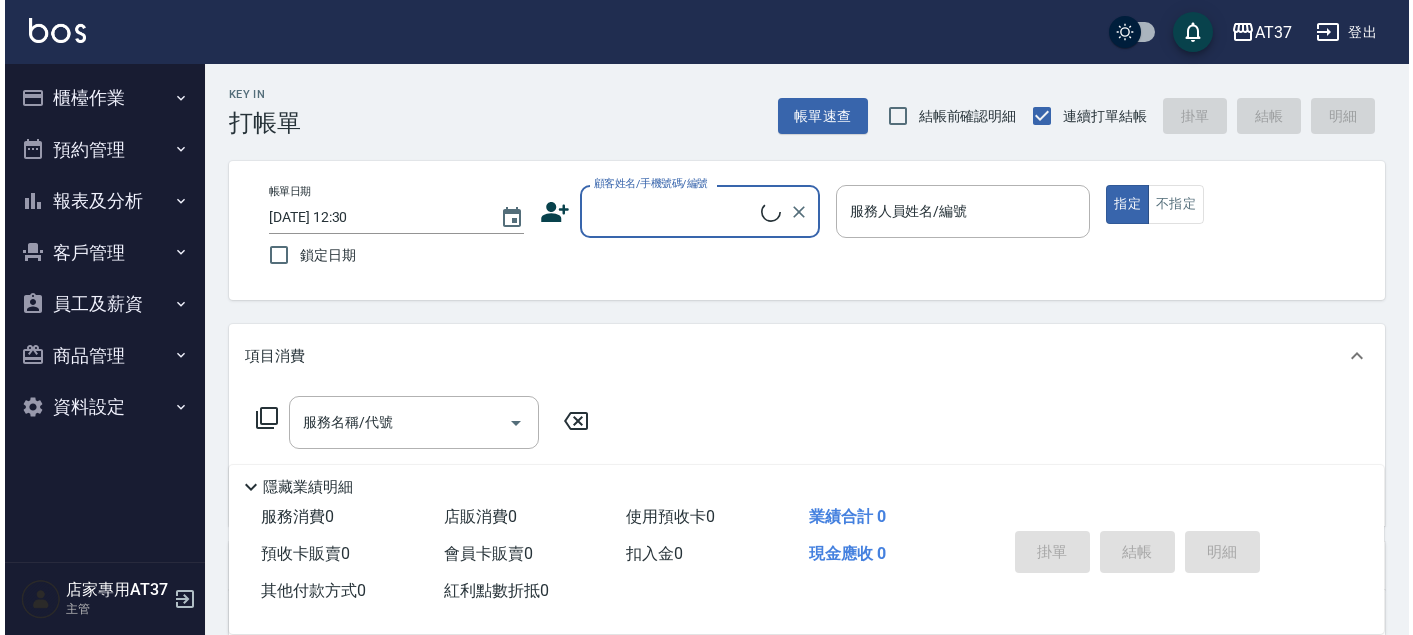 scroll, scrollTop: 0, scrollLeft: 0, axis: both 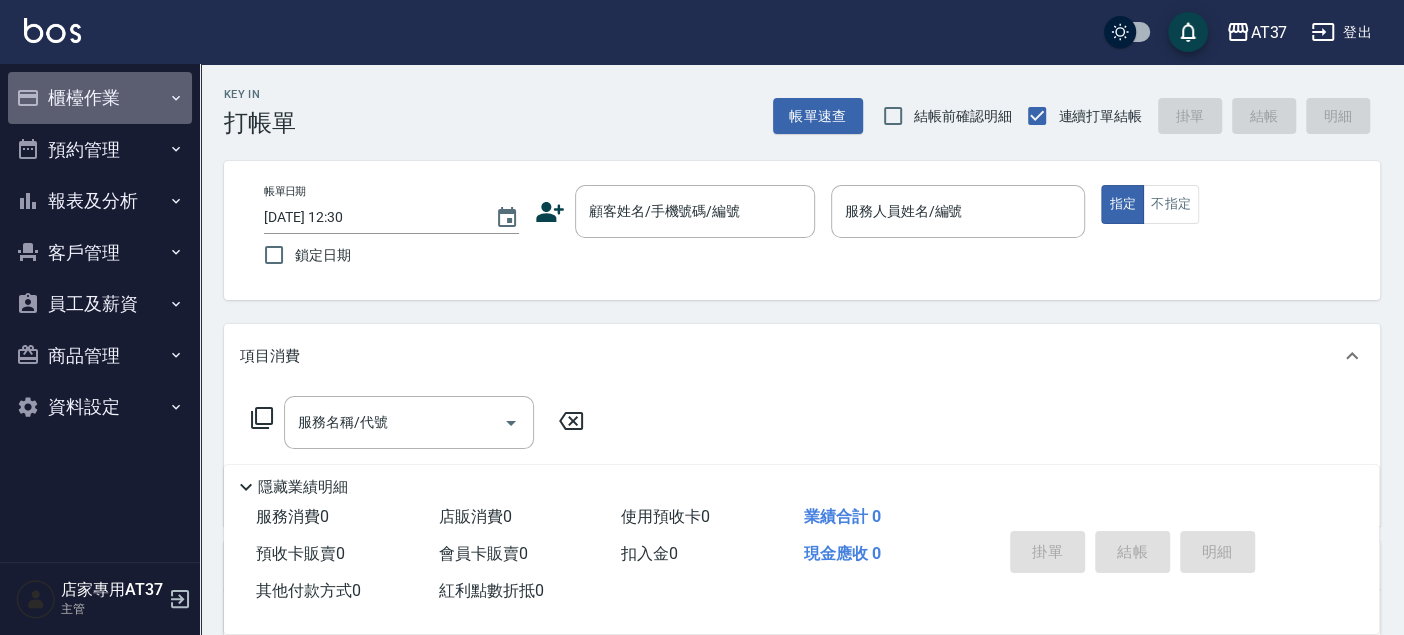 click on "櫃檯作業" at bounding box center [100, 98] 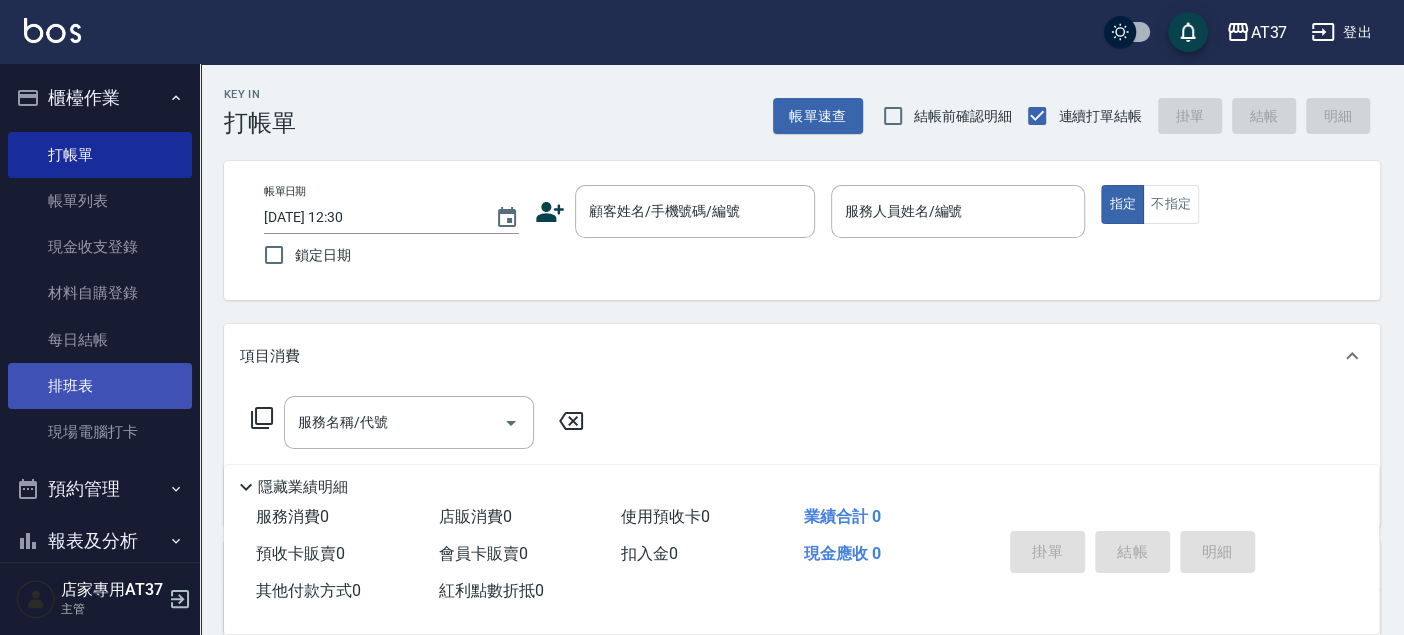 click on "排班表" at bounding box center (100, 386) 